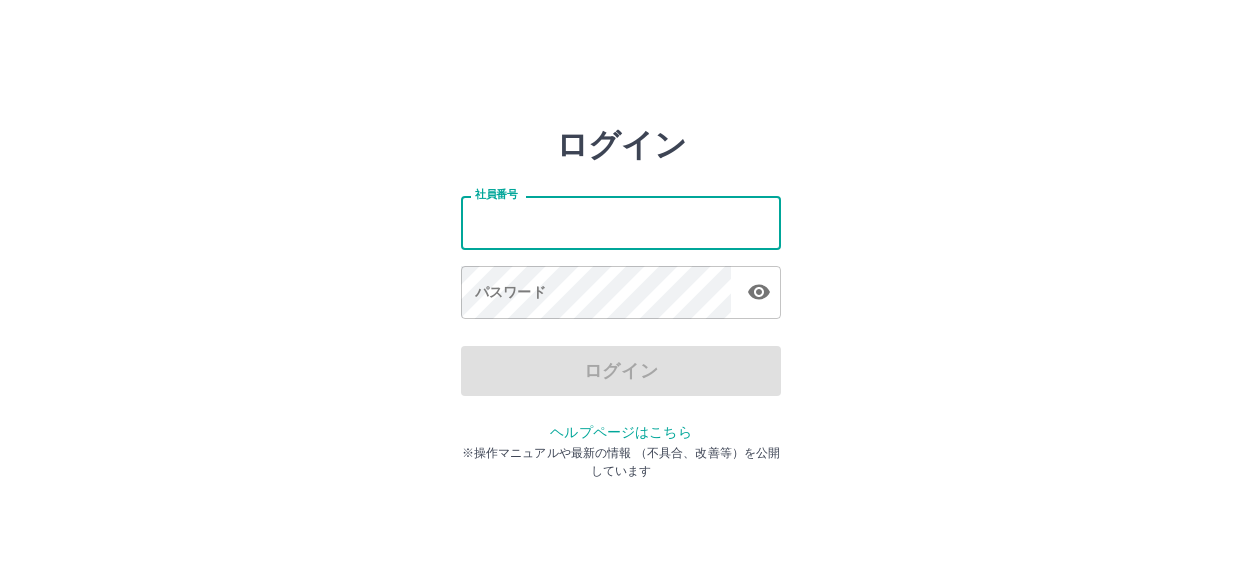 scroll, scrollTop: 0, scrollLeft: 0, axis: both 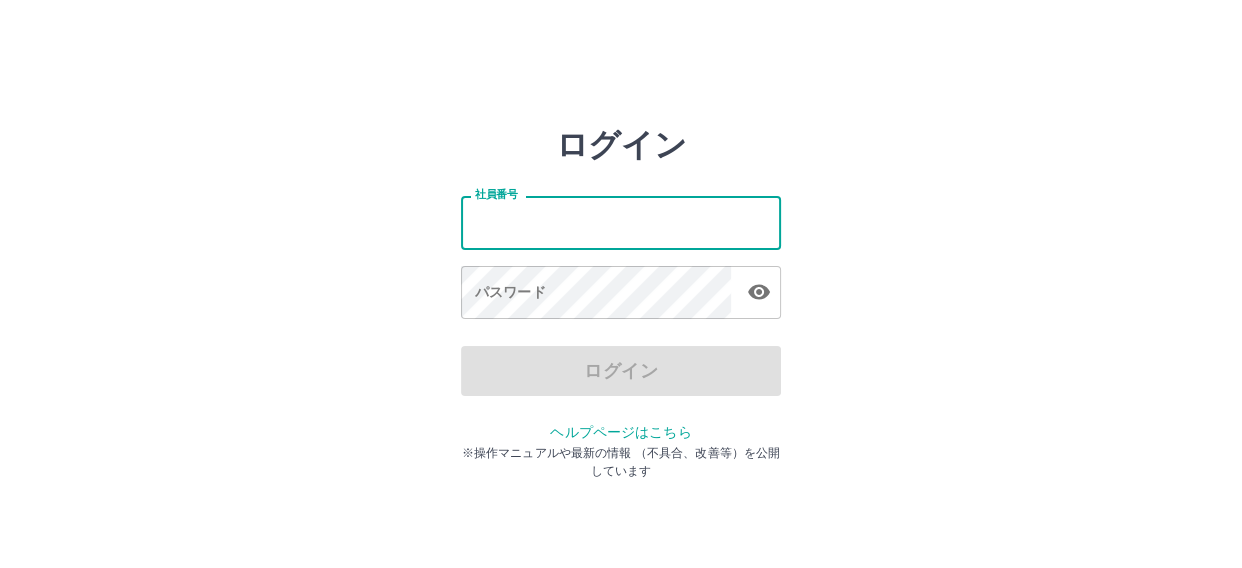 click on "社員番号" at bounding box center [621, 222] 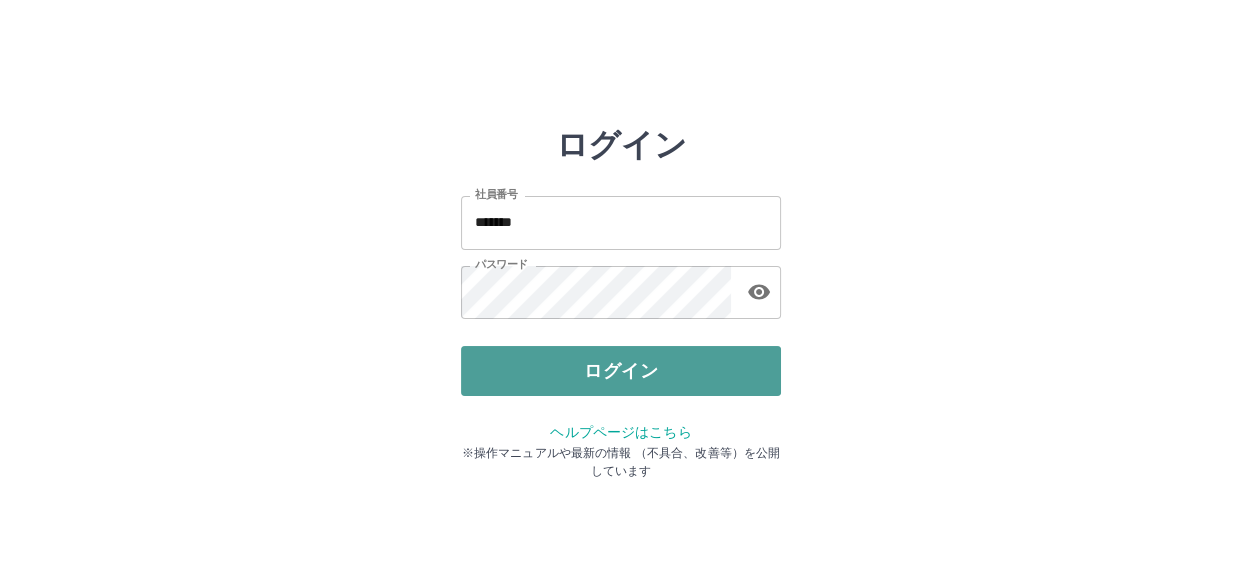 click on "ログイン" at bounding box center (621, 371) 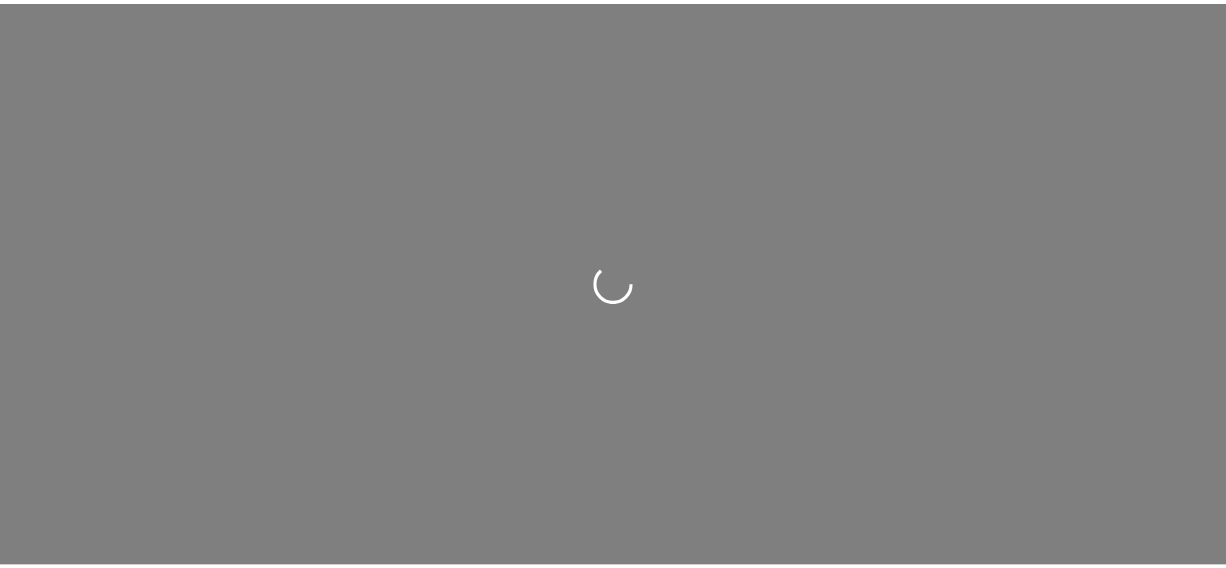scroll, scrollTop: 0, scrollLeft: 0, axis: both 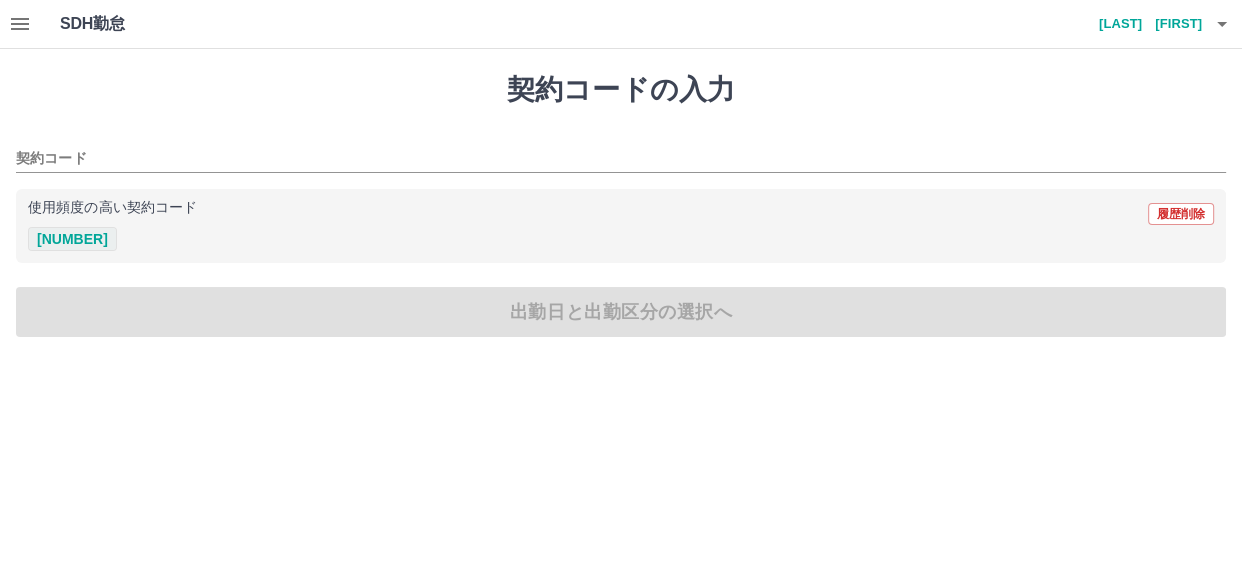 click on "[NUMBER]" at bounding box center (72, 239) 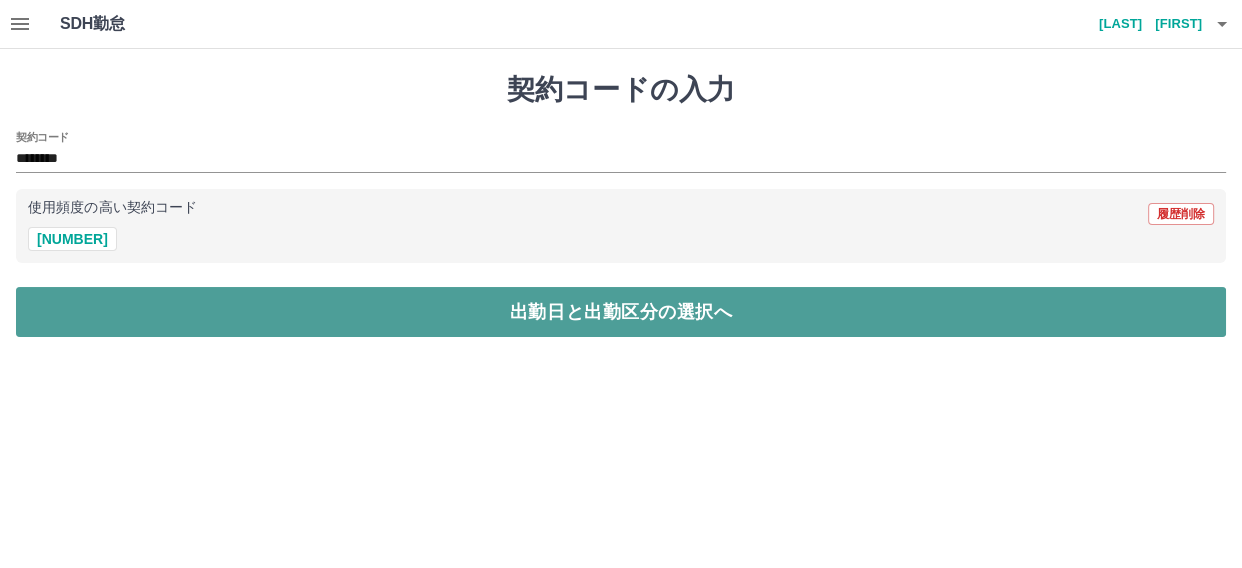 click on "出勤日と出勤区分の選択へ" at bounding box center (621, 312) 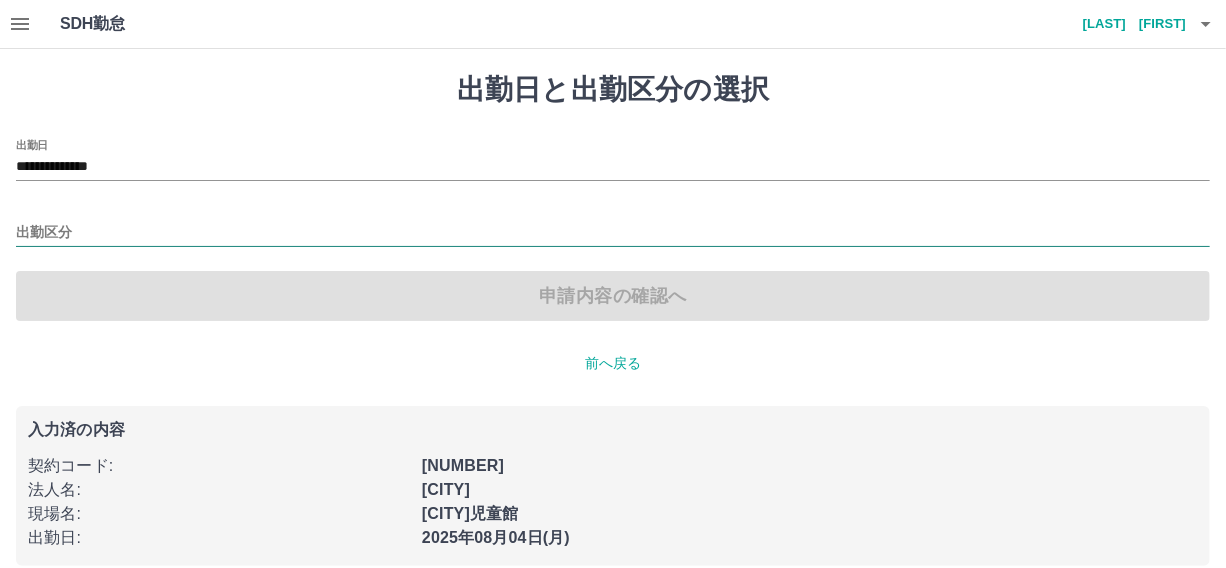 click on "出勤区分" at bounding box center [613, 233] 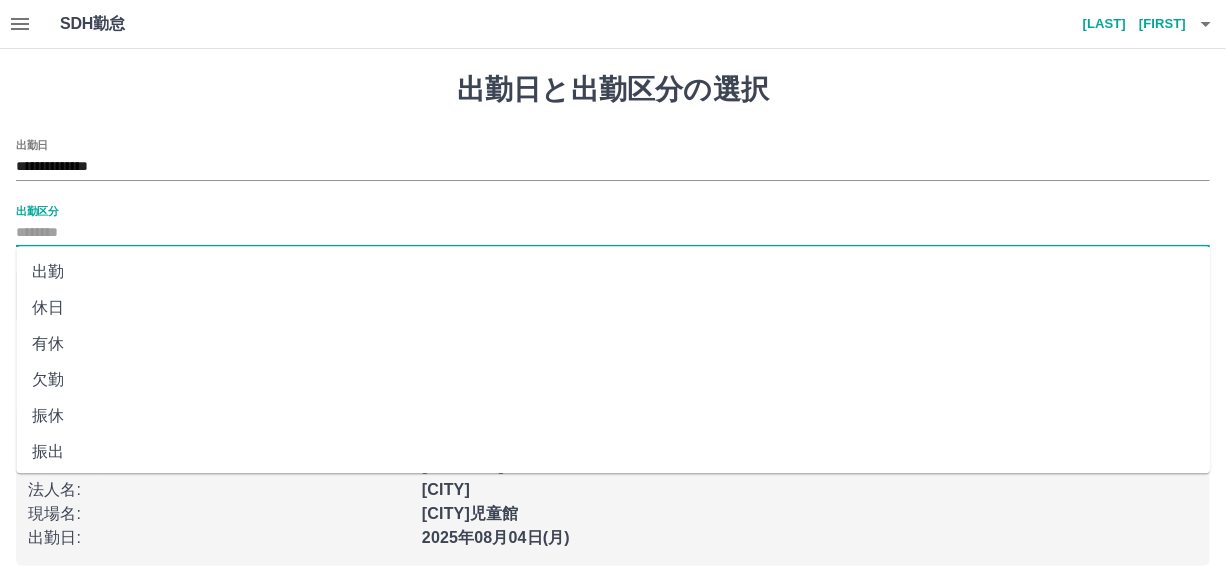 click on "出勤" at bounding box center (613, 272) 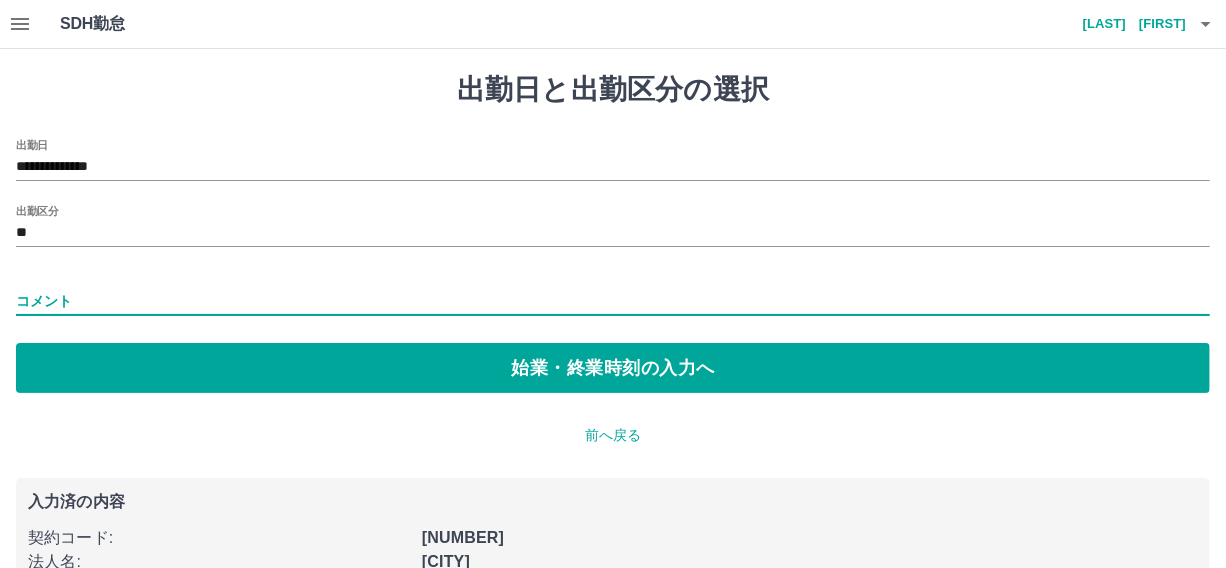 click on "コメント" at bounding box center [613, 301] 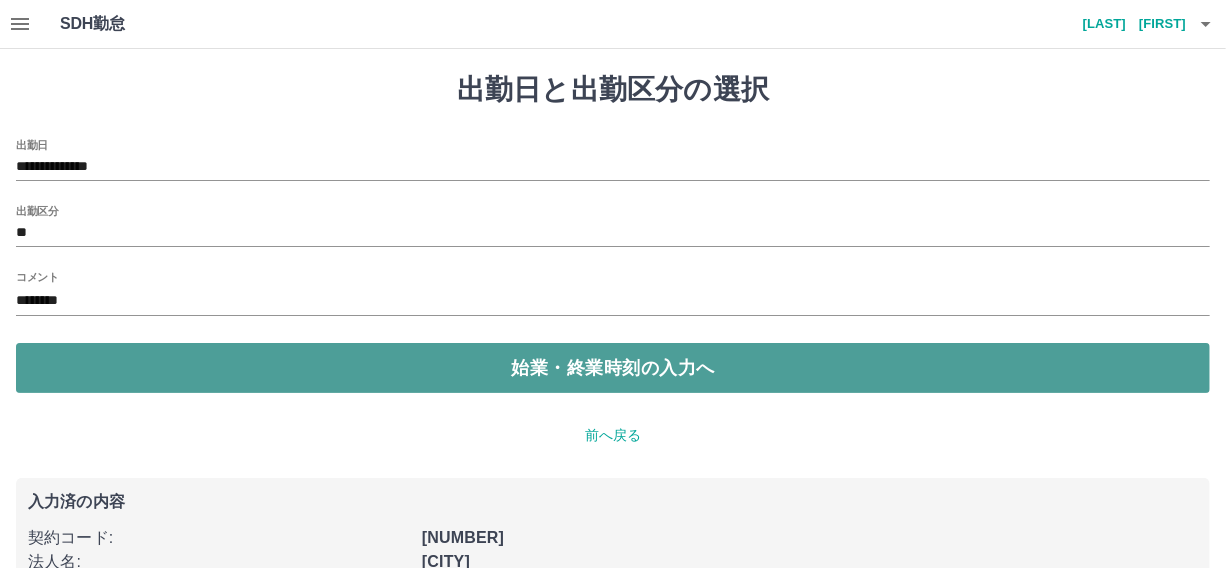 click on "始業・終業時刻の入力へ" at bounding box center (613, 368) 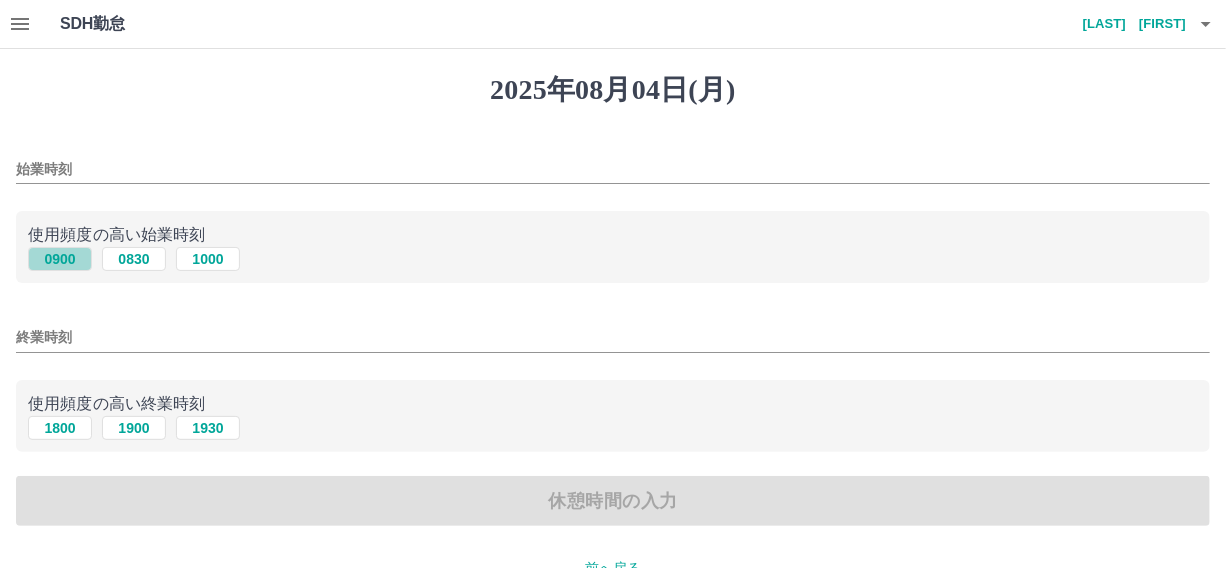 click on "0900" at bounding box center [60, 259] 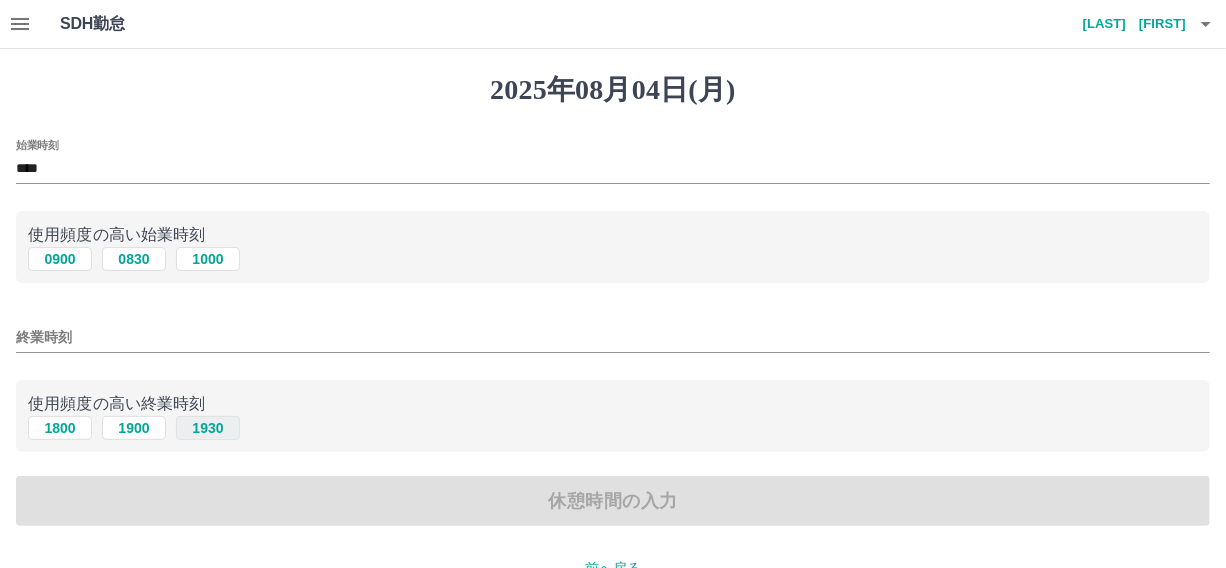 click on "1930" at bounding box center (208, 428) 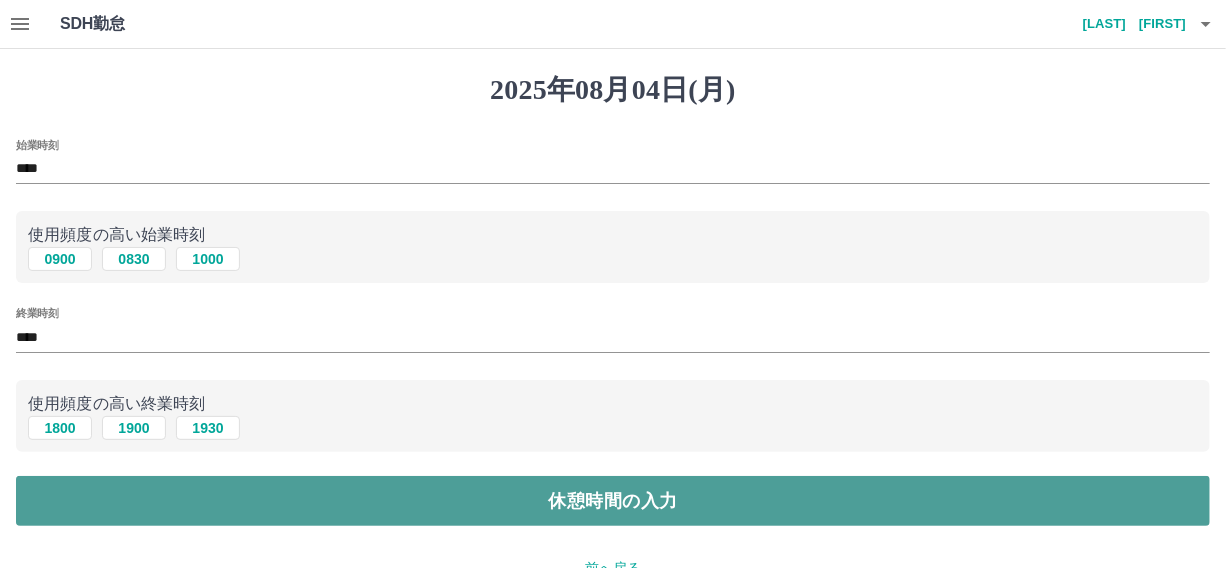 click on "休憩時間の入力" at bounding box center [613, 501] 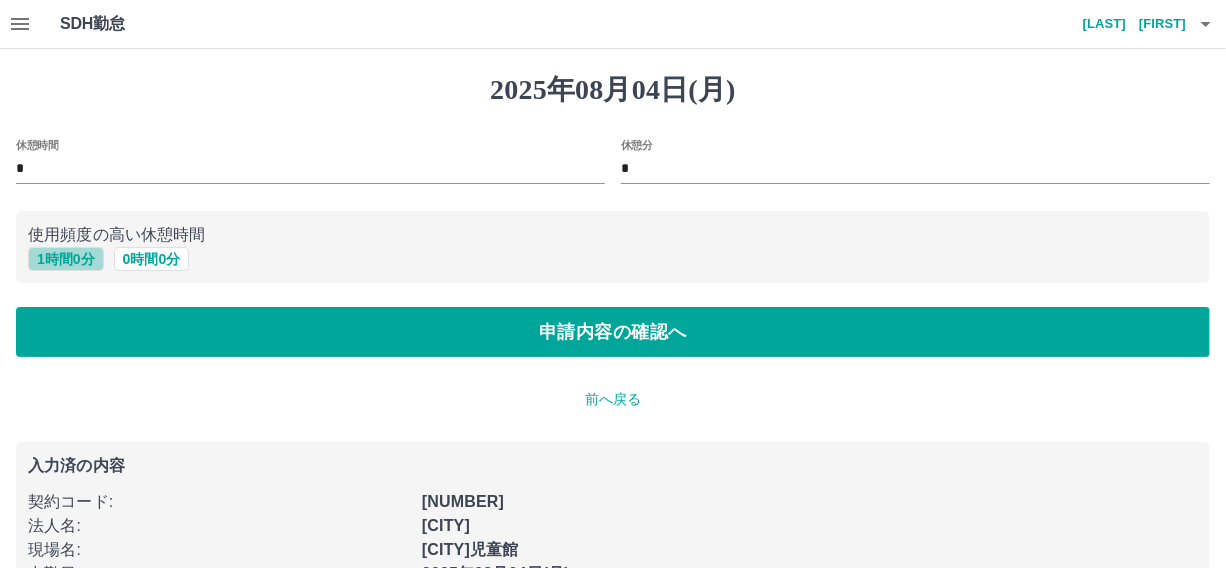 click on "1 時間 0 分" at bounding box center [66, 259] 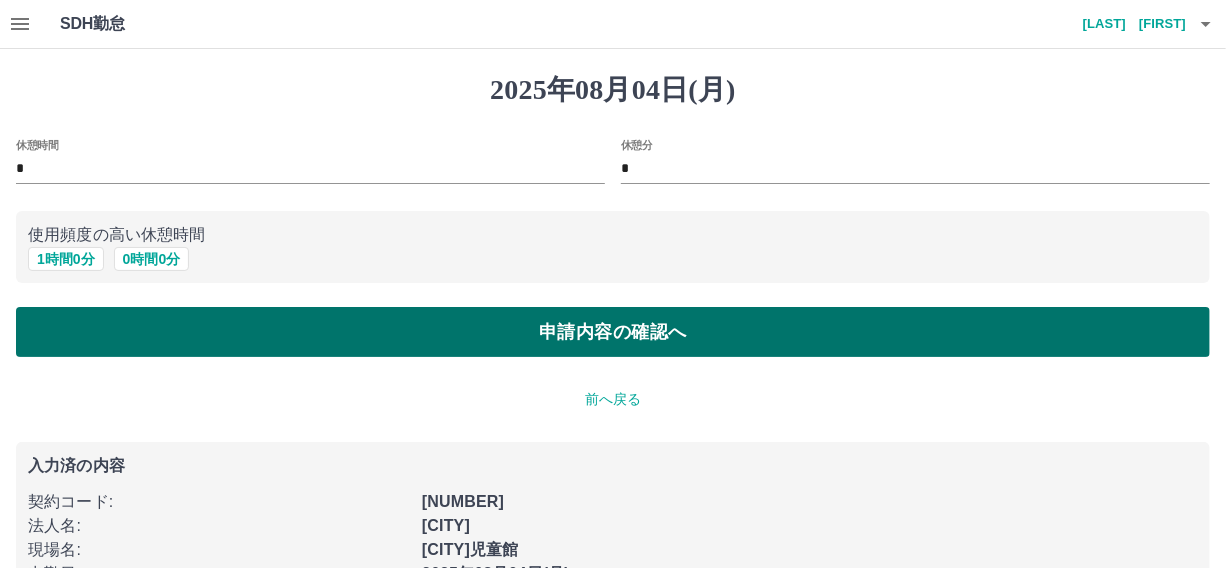 click on "申請内容の確認へ" at bounding box center [613, 332] 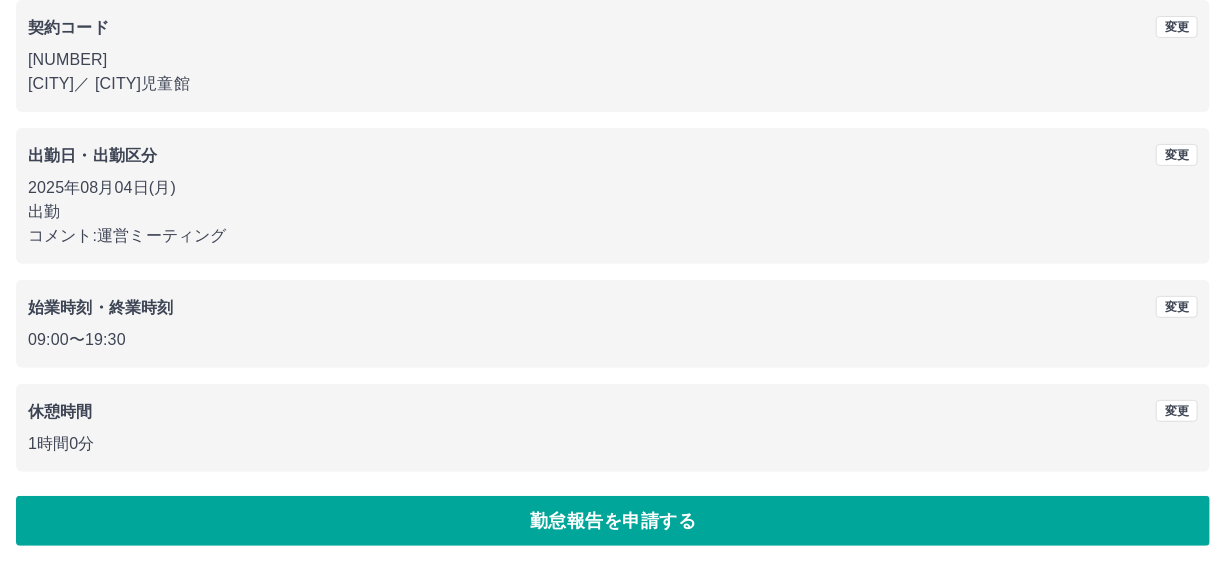 scroll, scrollTop: 180, scrollLeft: 0, axis: vertical 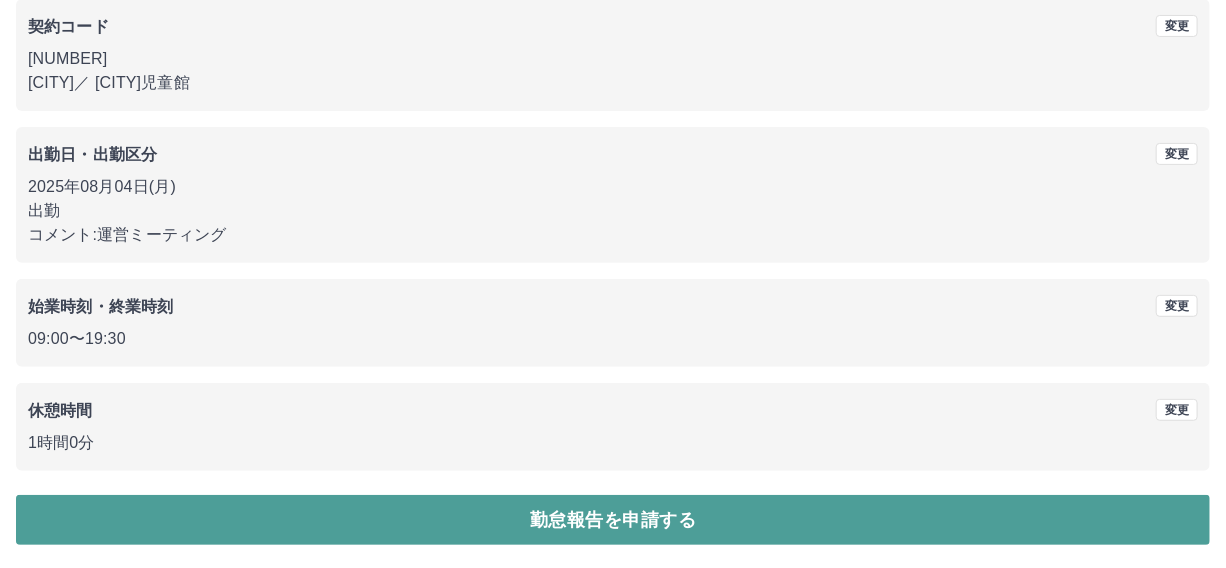 click on "勤怠報告を申請する" at bounding box center (613, 520) 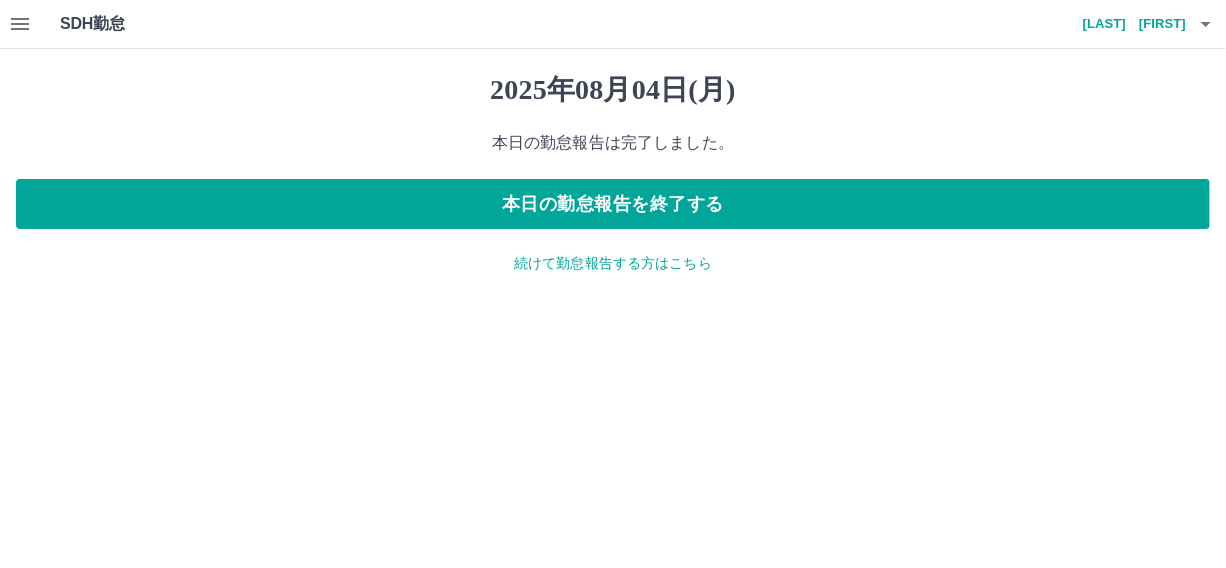 scroll, scrollTop: 0, scrollLeft: 0, axis: both 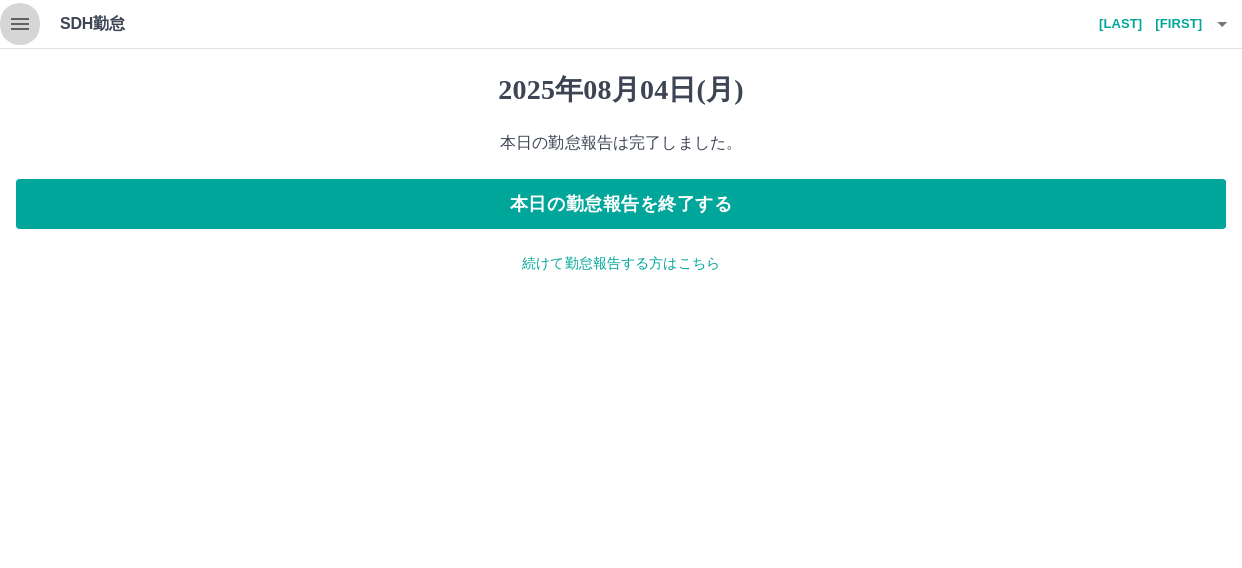 click 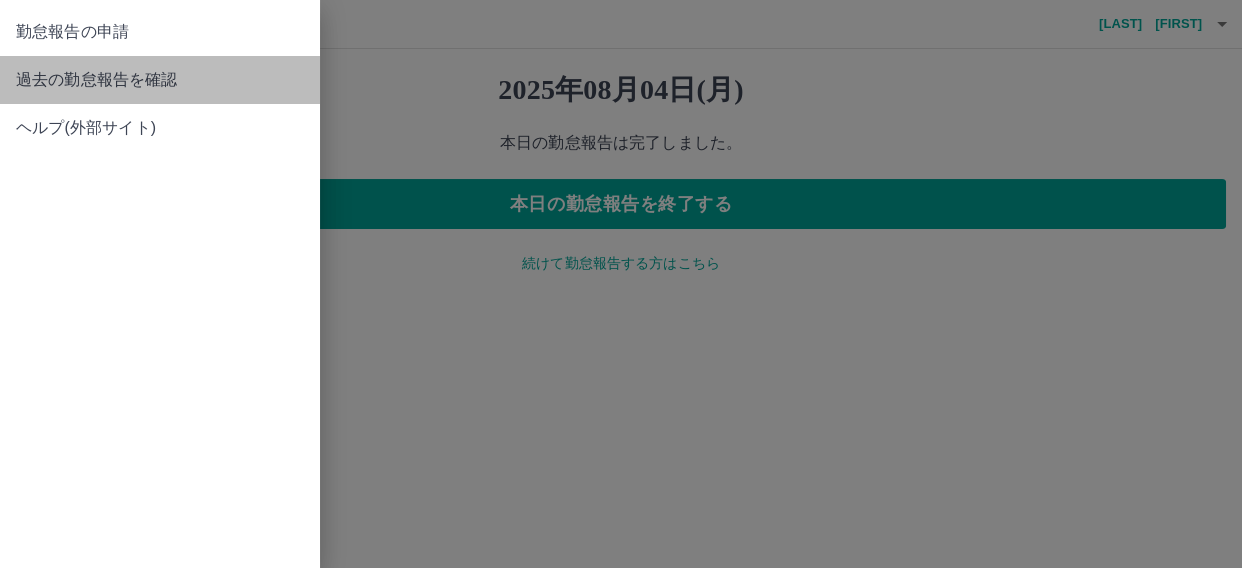 click on "過去の勤怠報告を確認" at bounding box center [160, 80] 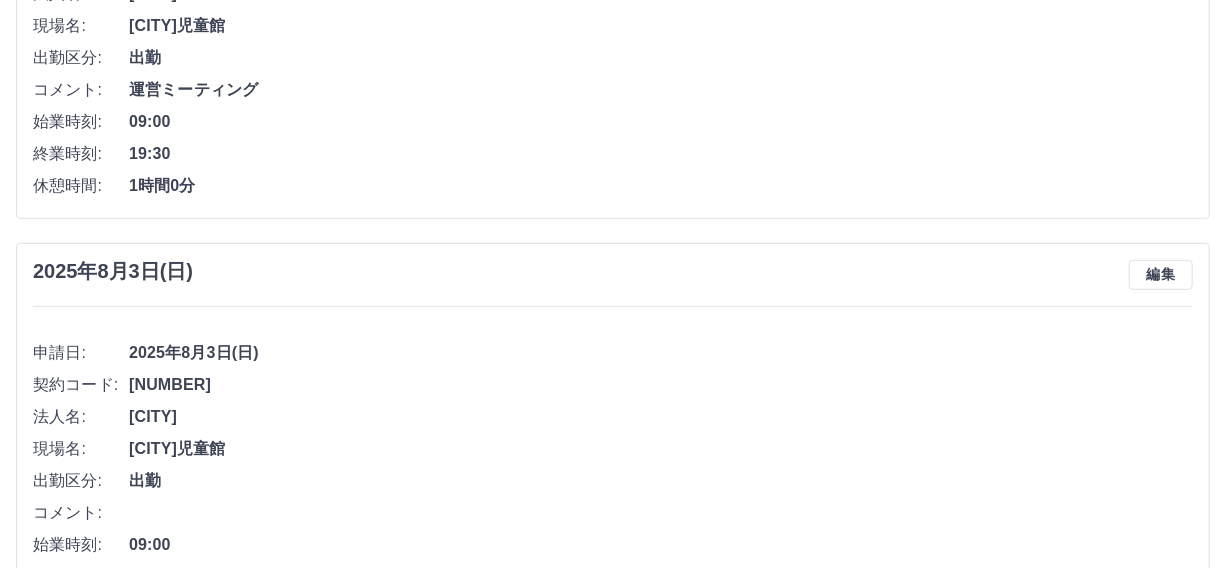 scroll, scrollTop: 454, scrollLeft: 0, axis: vertical 